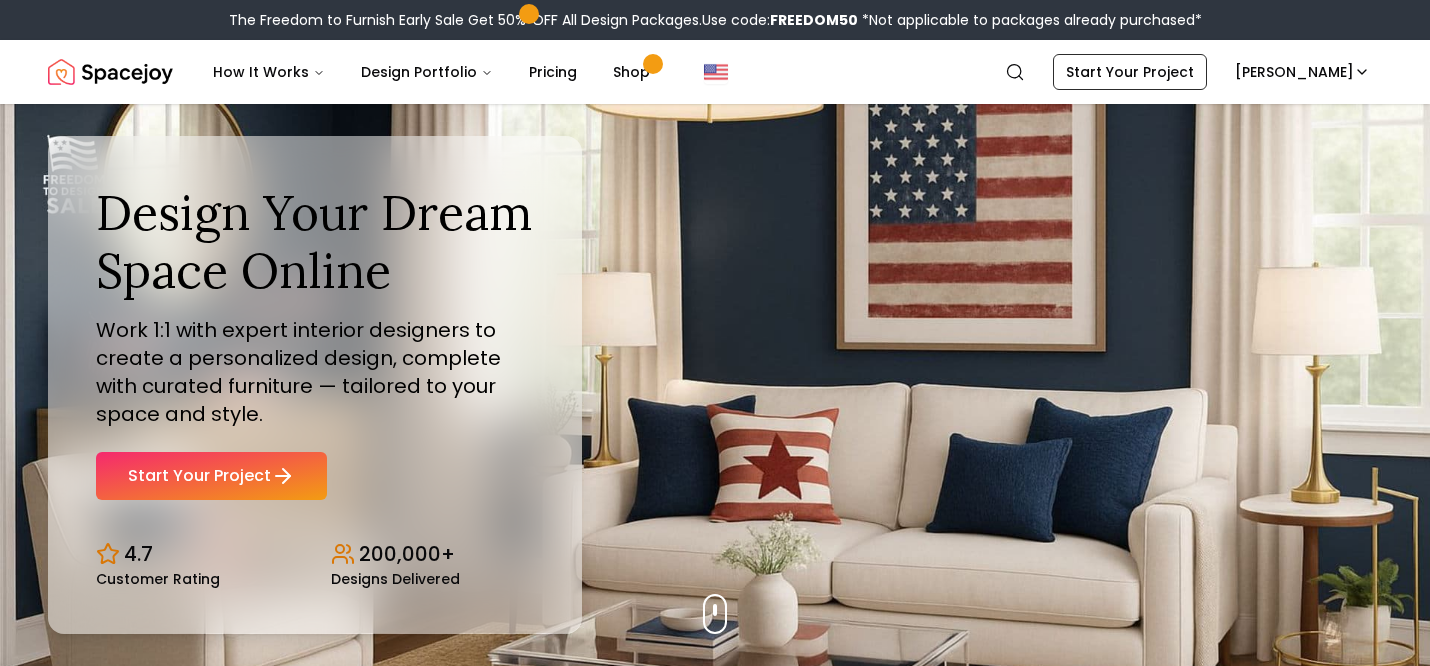 scroll, scrollTop: 0, scrollLeft: 0, axis: both 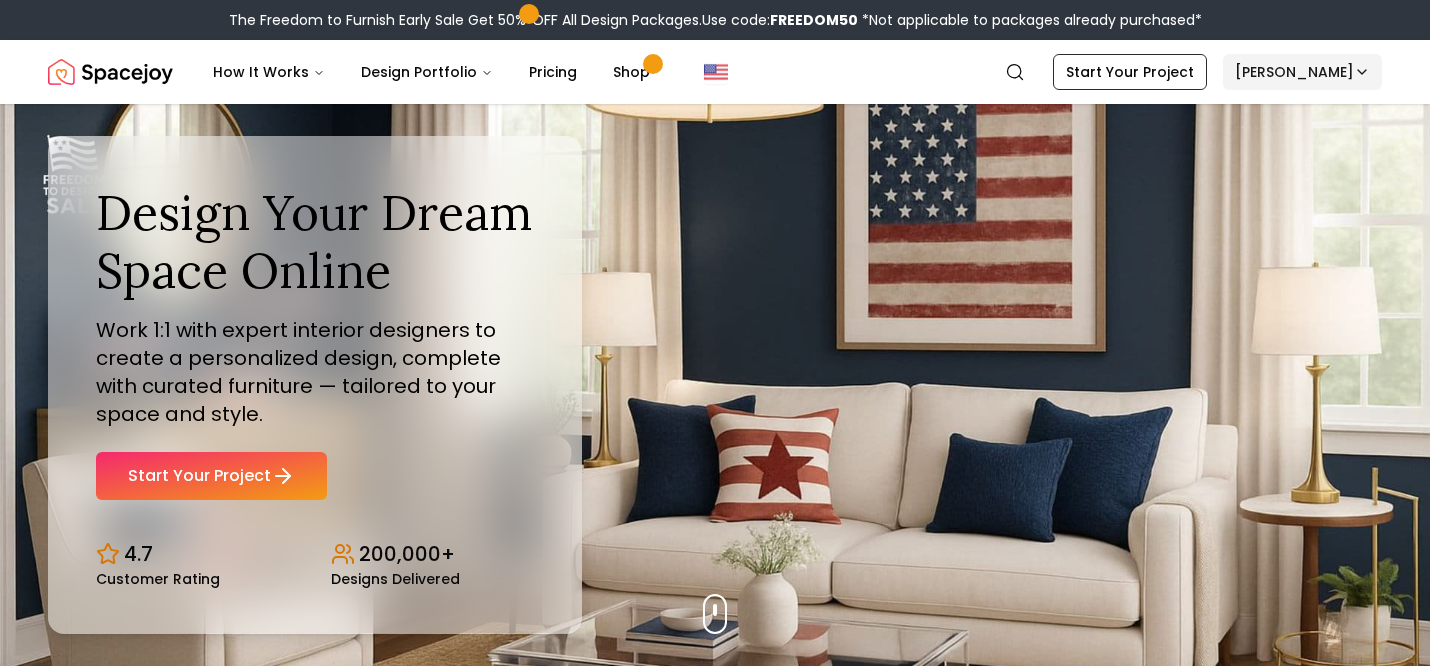 click on "The Freedom to Furnish Early Sale Get 50% OFF All Design Packages.  Use code:  FREEDOM50   *Not applicable to packages already purchased* Spacejoy How It Works   Design Portfolio   Pricing Shop Search Start Your Project   [PERSON_NAME] Design Your Dream Space Online Work 1:1 with expert interior designers to create a personalized design, complete with curated furniture — tailored to your space and style. Start Your Project   4.7 Customer Rating 200,000+ Designs Delivered Design Your Dream Space Online Work 1:1 with expert interior designers to create a personalized design, complete with curated furniture — tailored to your space and style. Start Your Project   4.7 Customer Rating 200,000+ Designs Delivered The Freedom to Furnish Early Sale Get 50% OFF on all Design Packages Get Started   [DATE] Sale Up to 70% OFF on Furniture & Decor Shop Now   Get Matched with Expert Interior Designers Online! [PERSON_NAME] Designer [PERSON_NAME] Designer [PERSON_NAME] Designer [PERSON_NAME] Designer   1" at bounding box center (715, 5892) 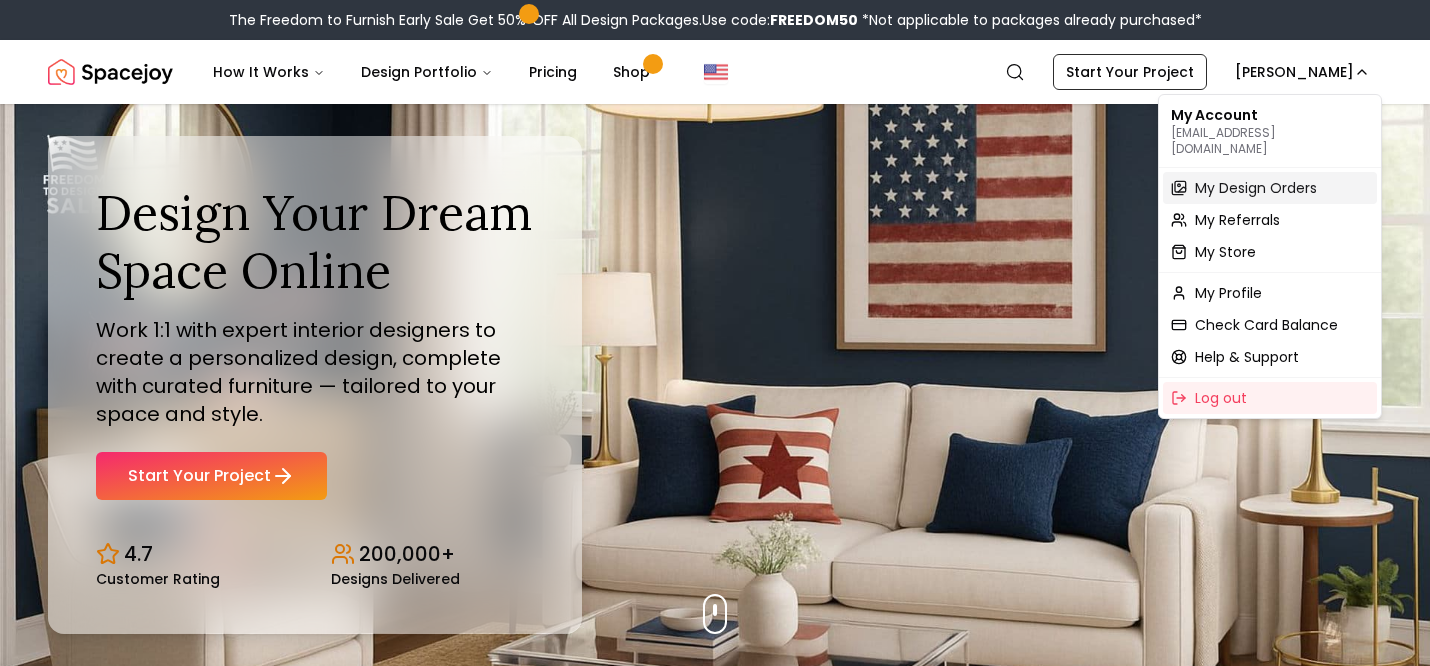 click on "My Design Orders" at bounding box center (1256, 188) 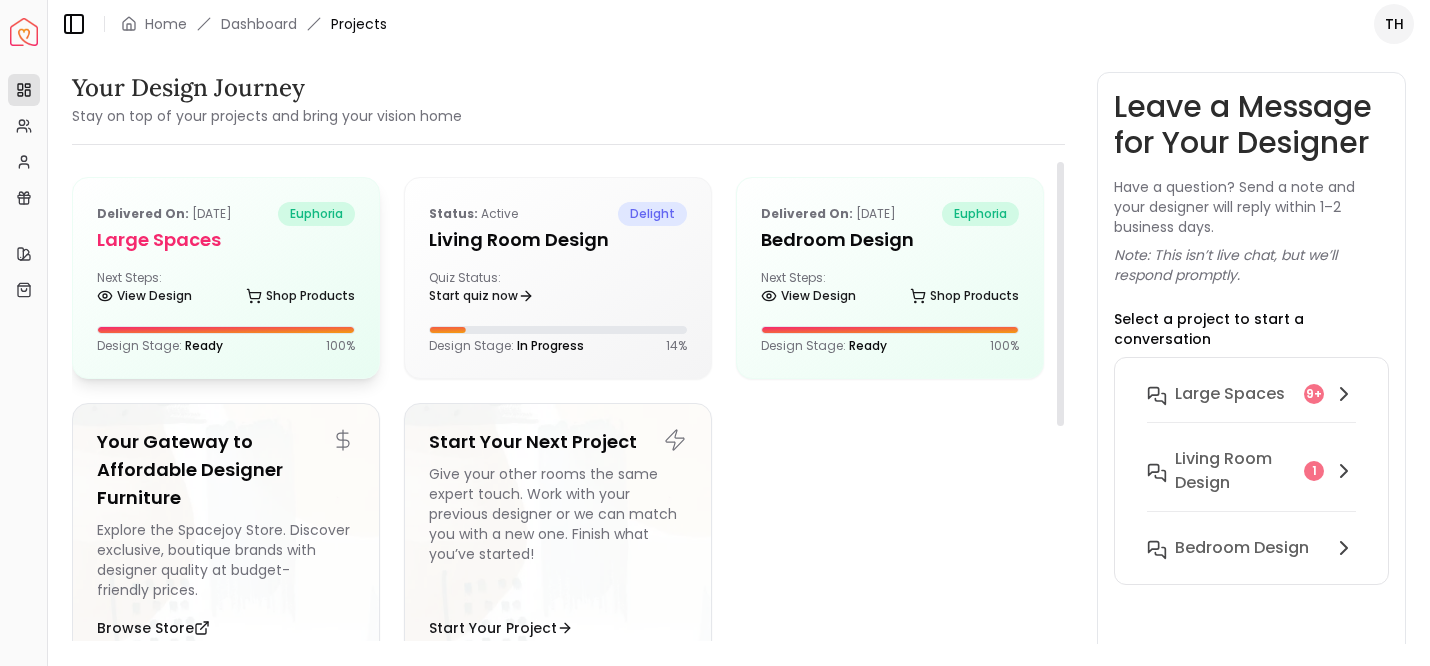click on "Large Spaces" at bounding box center (226, 240) 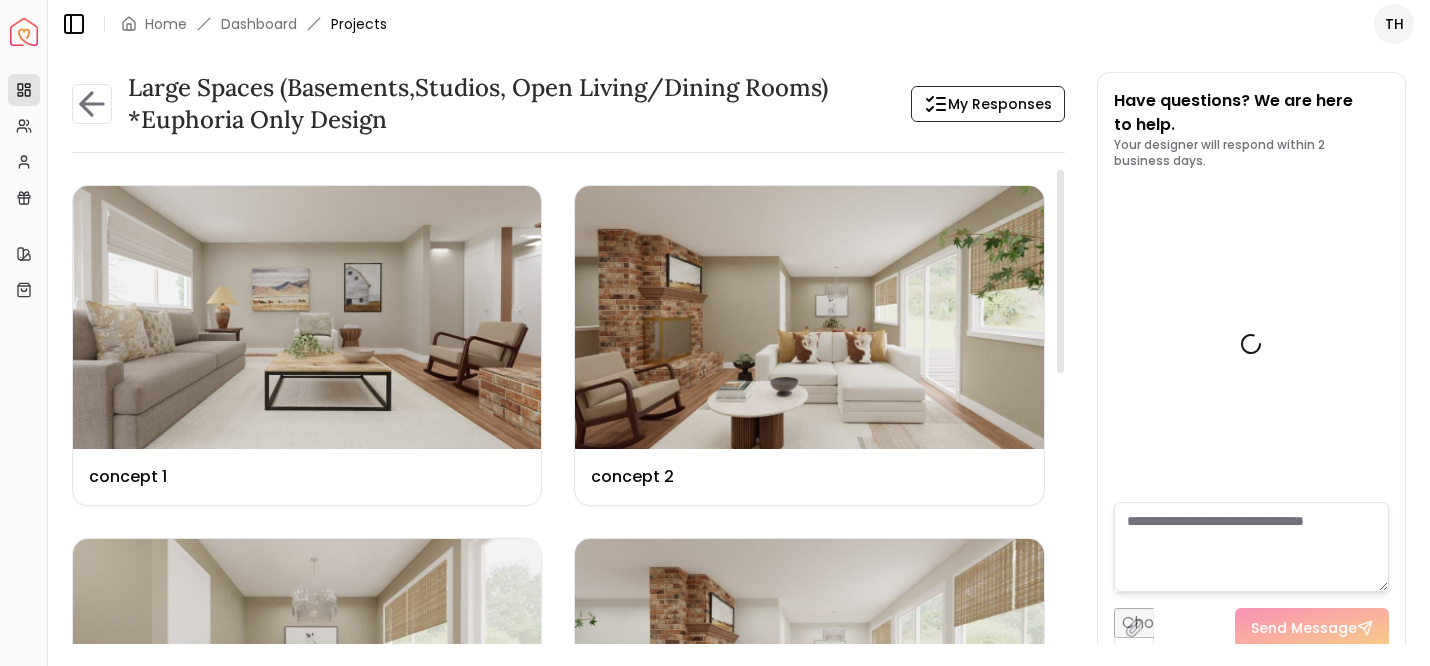 scroll, scrollTop: 8479, scrollLeft: 0, axis: vertical 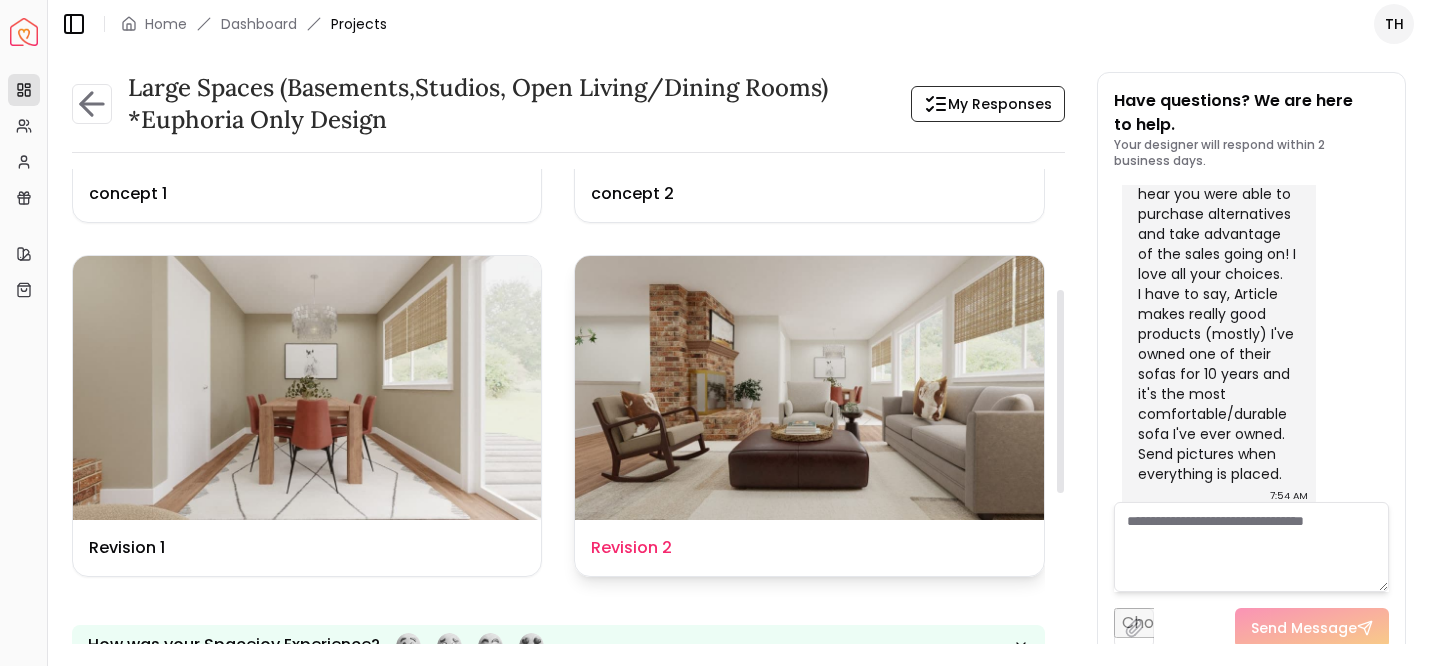 click at bounding box center (809, 387) 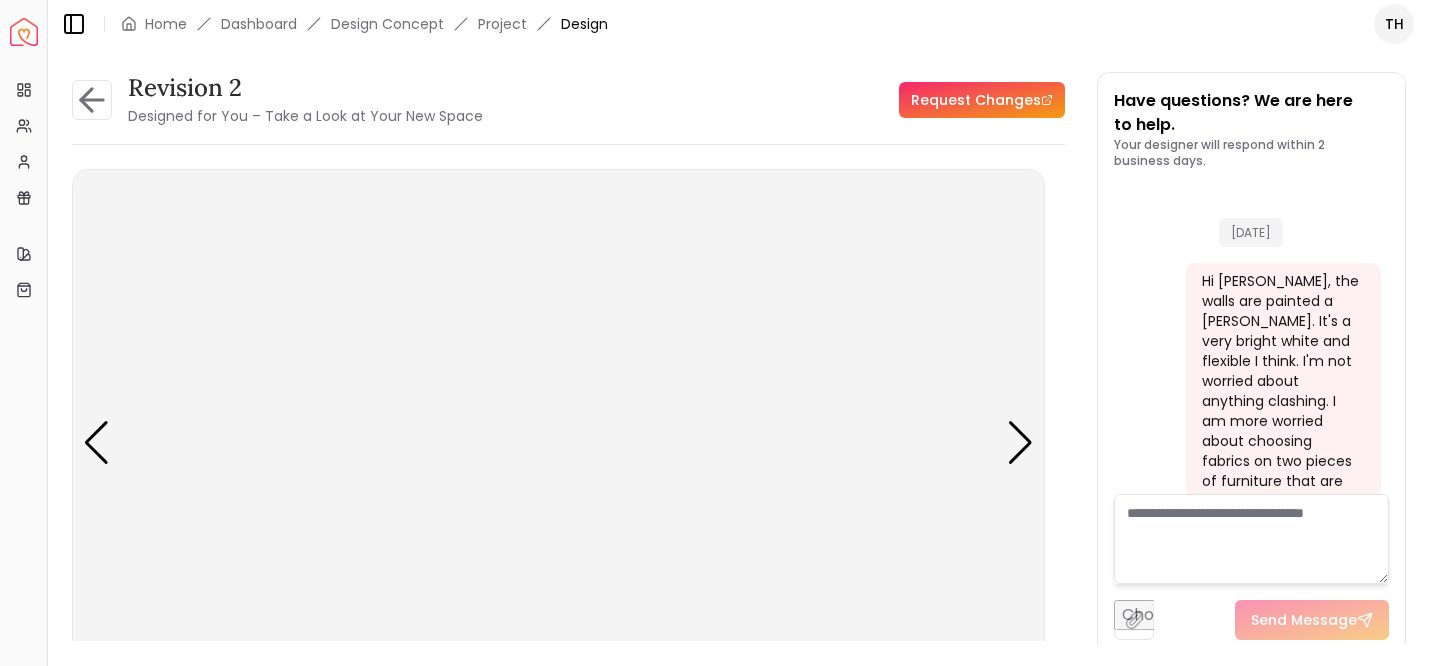 scroll, scrollTop: 8487, scrollLeft: 0, axis: vertical 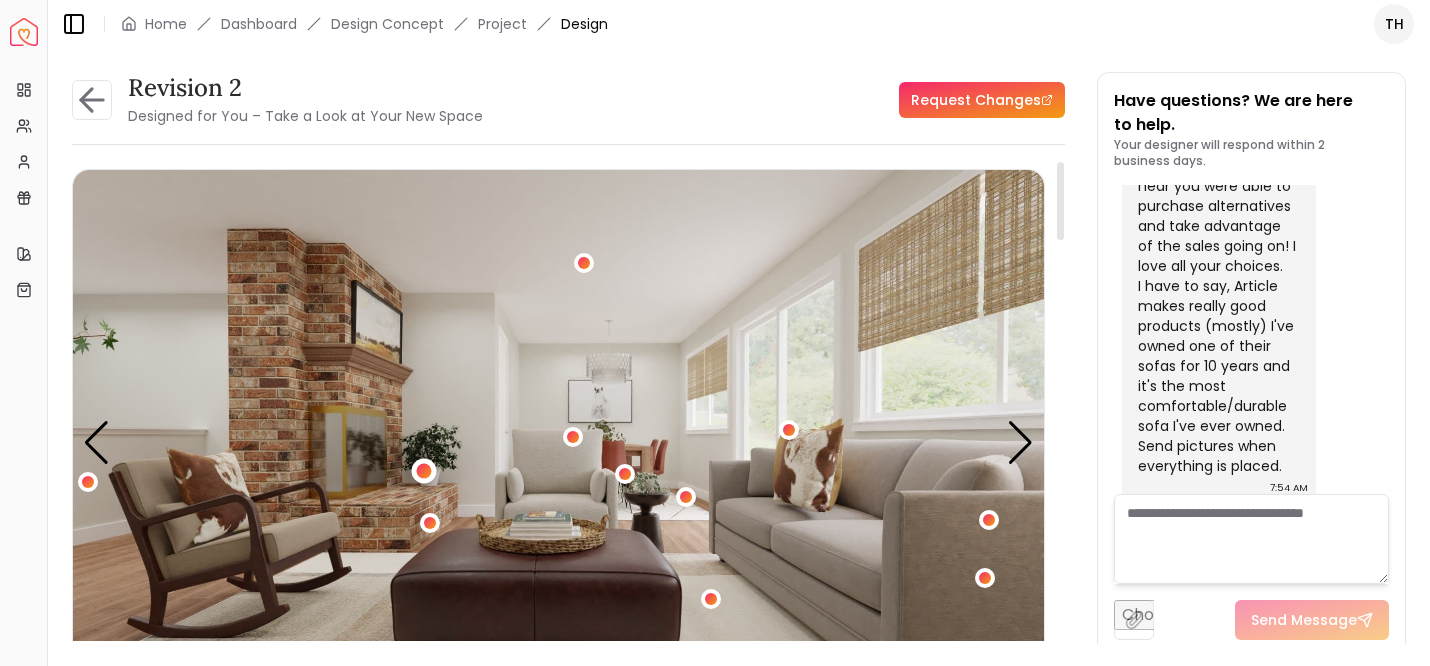 click at bounding box center [424, 471] 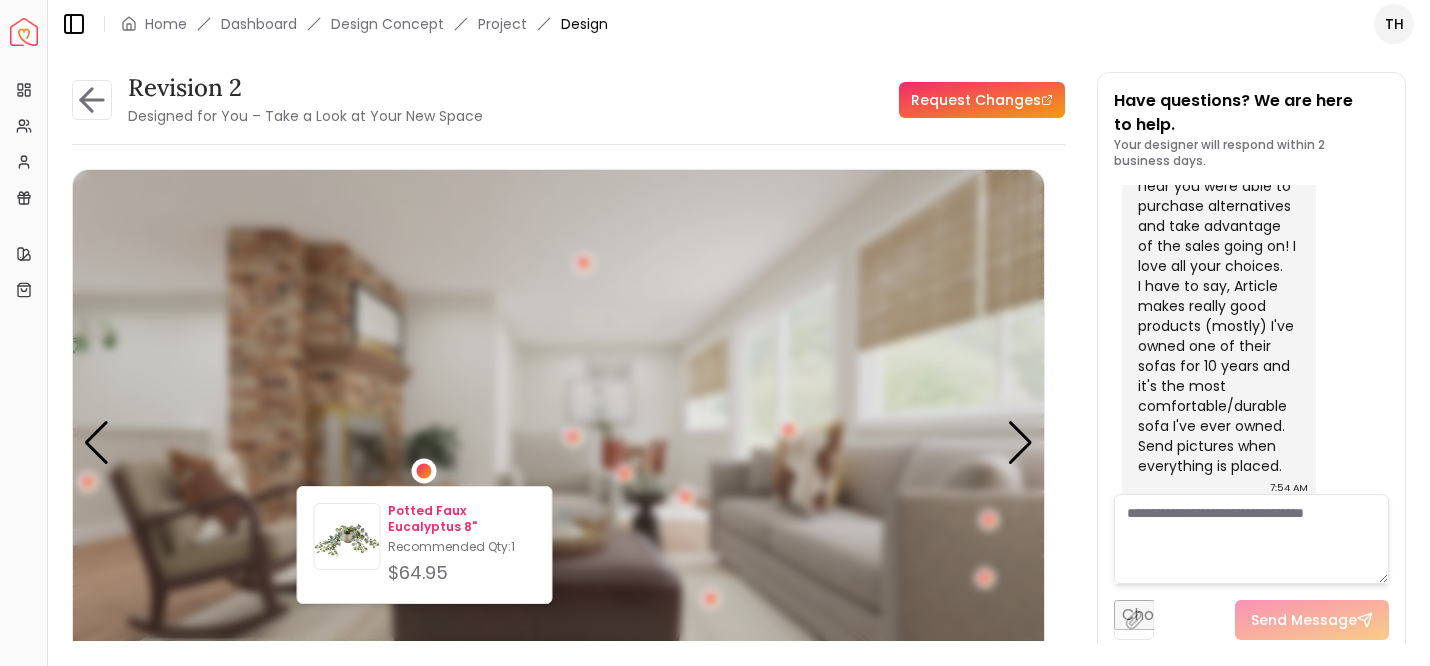 click on "Potted Faux Eucalyptus 8"" at bounding box center [461, 519] 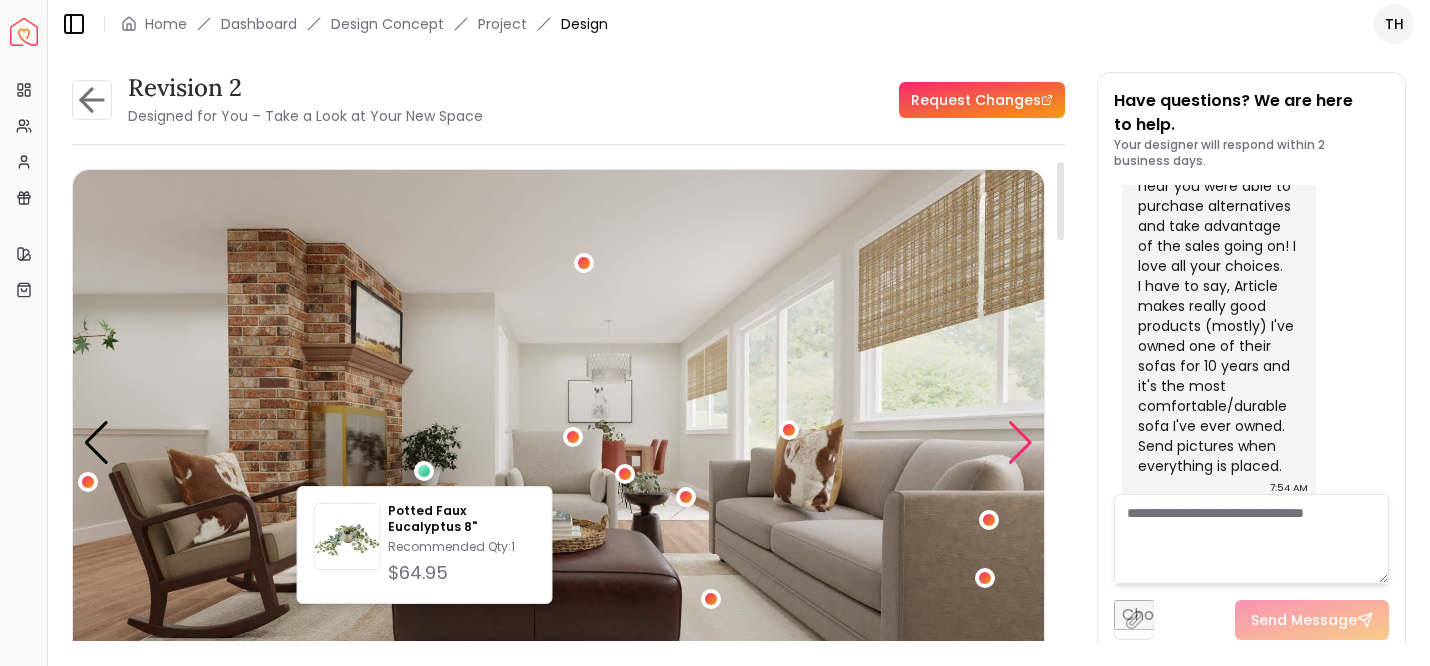 click at bounding box center [1020, 443] 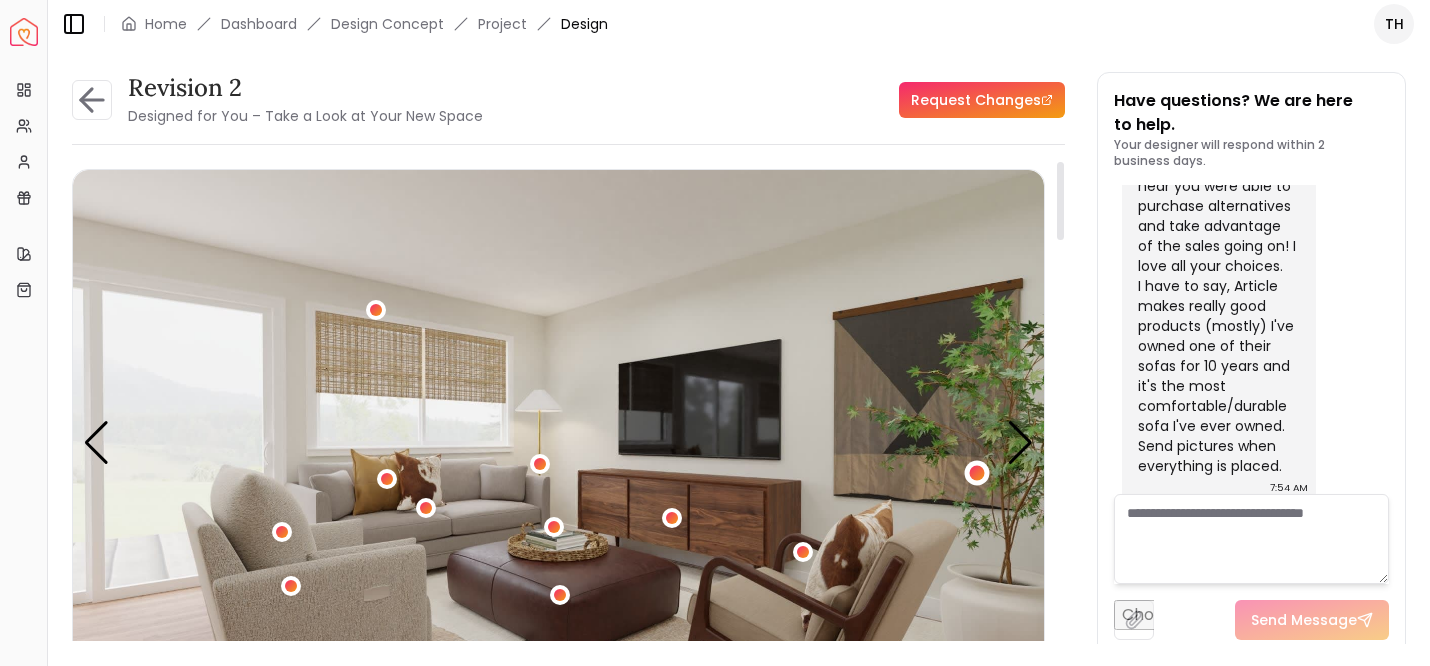 click at bounding box center [976, 472] 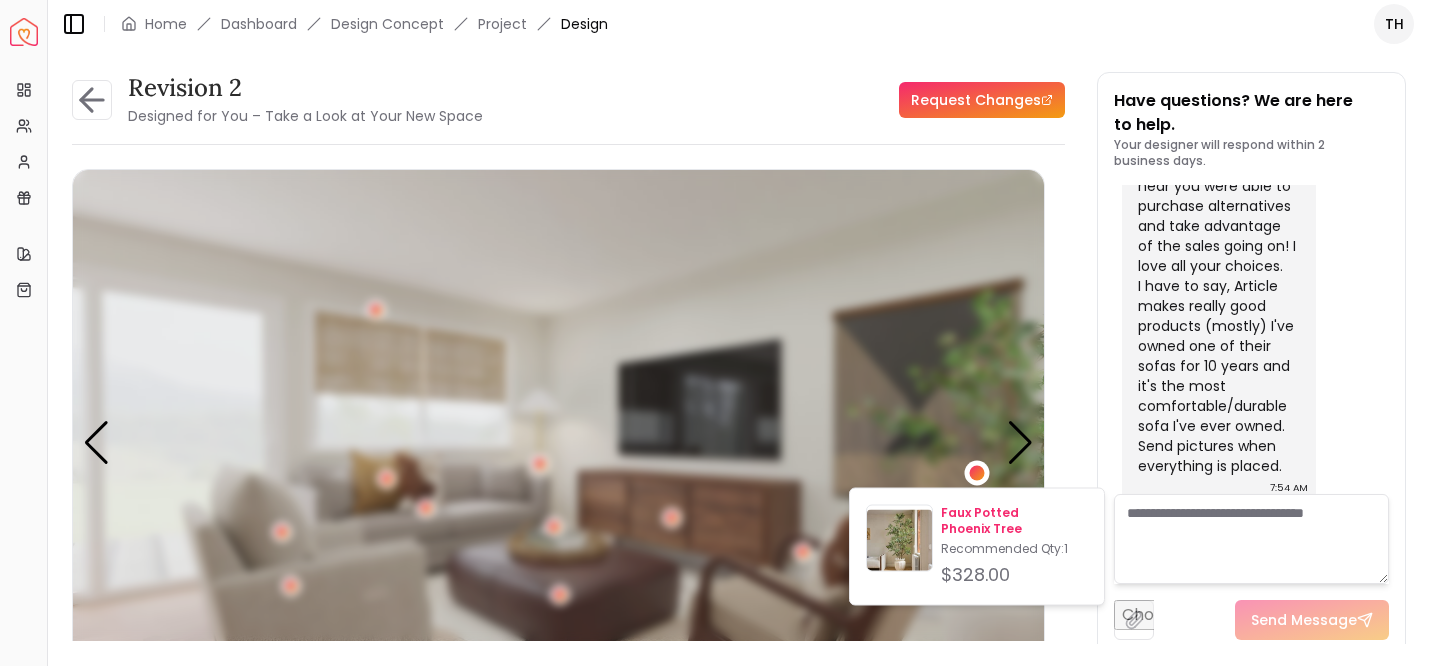 click on "Faux Potted Phoenix Tree" at bounding box center (1014, 521) 